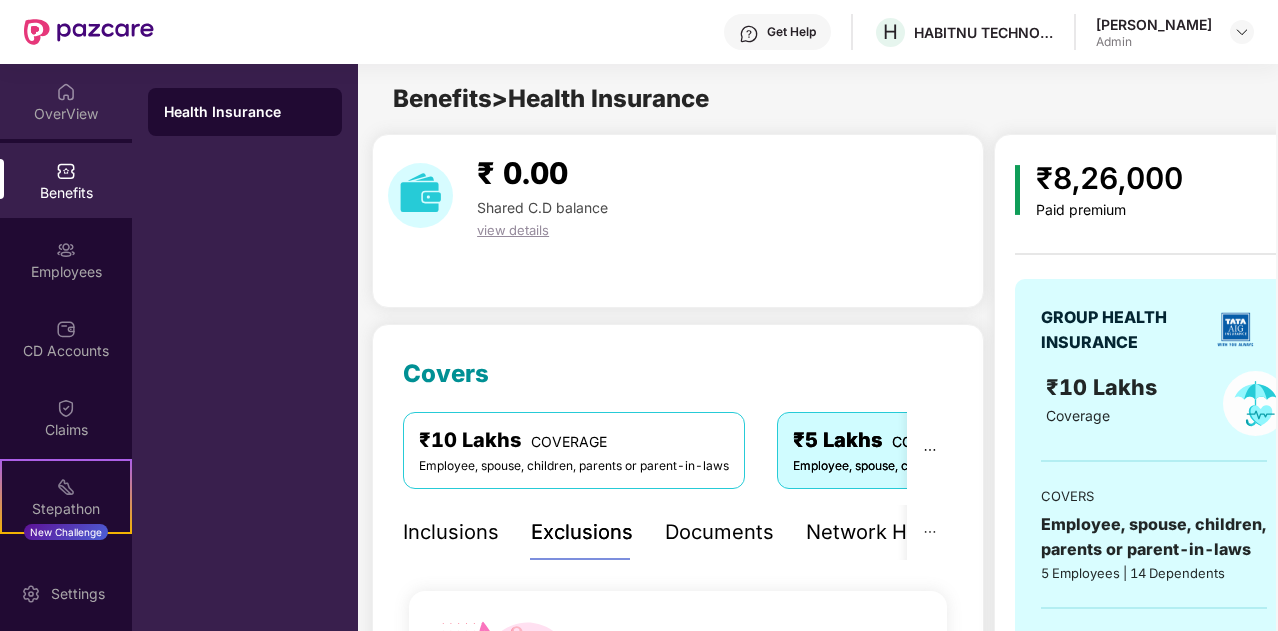 scroll, scrollTop: 0, scrollLeft: 0, axis: both 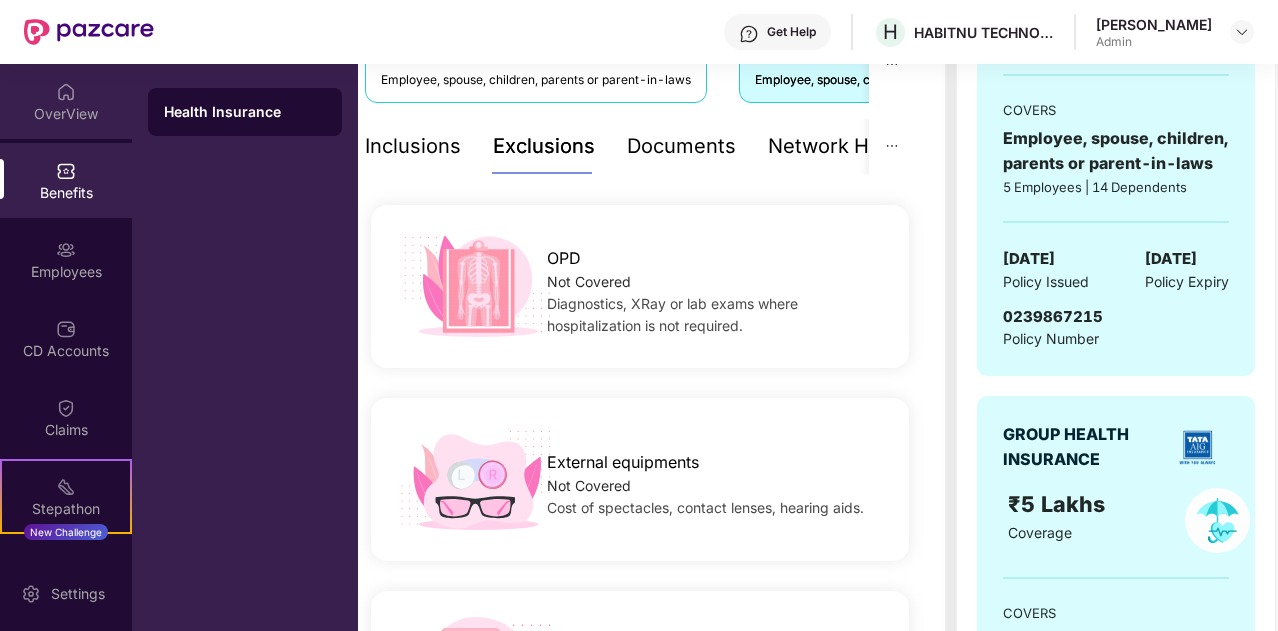 click at bounding box center (66, 92) 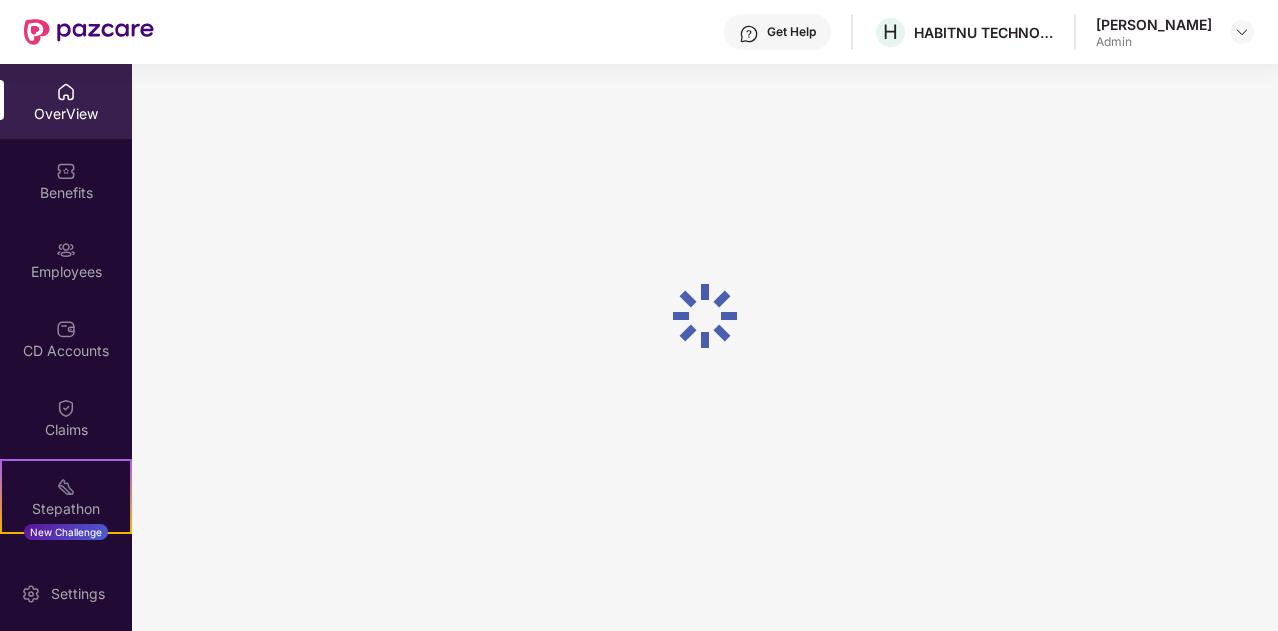 scroll, scrollTop: 64, scrollLeft: 0, axis: vertical 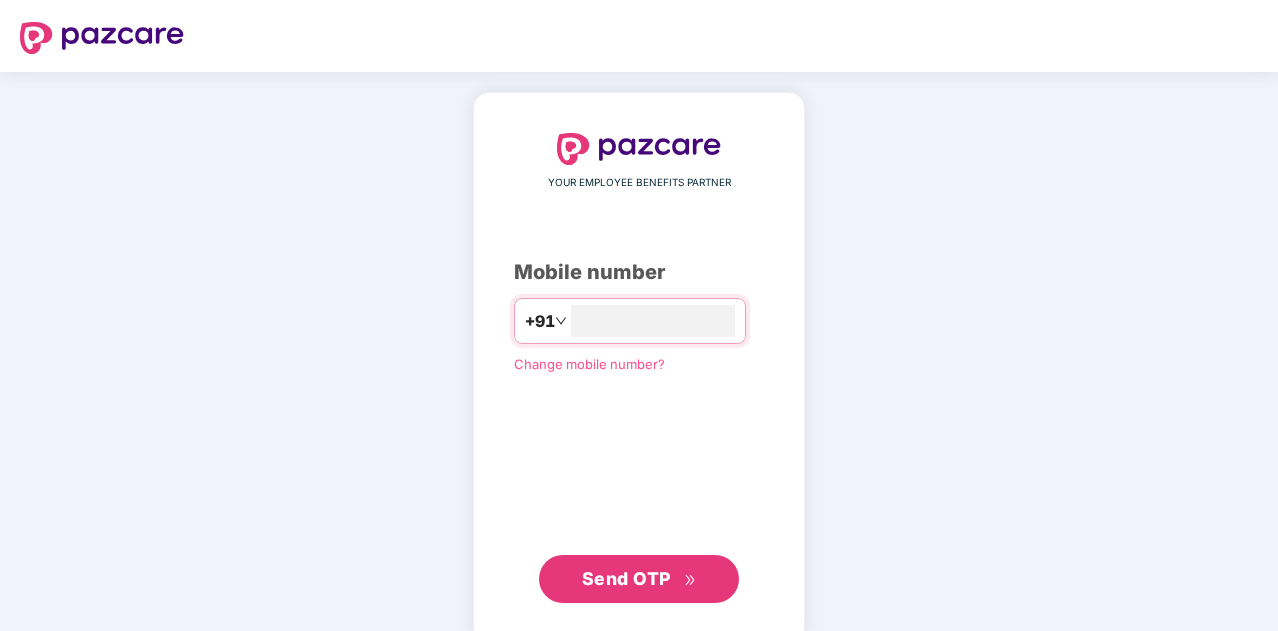 type on "*" 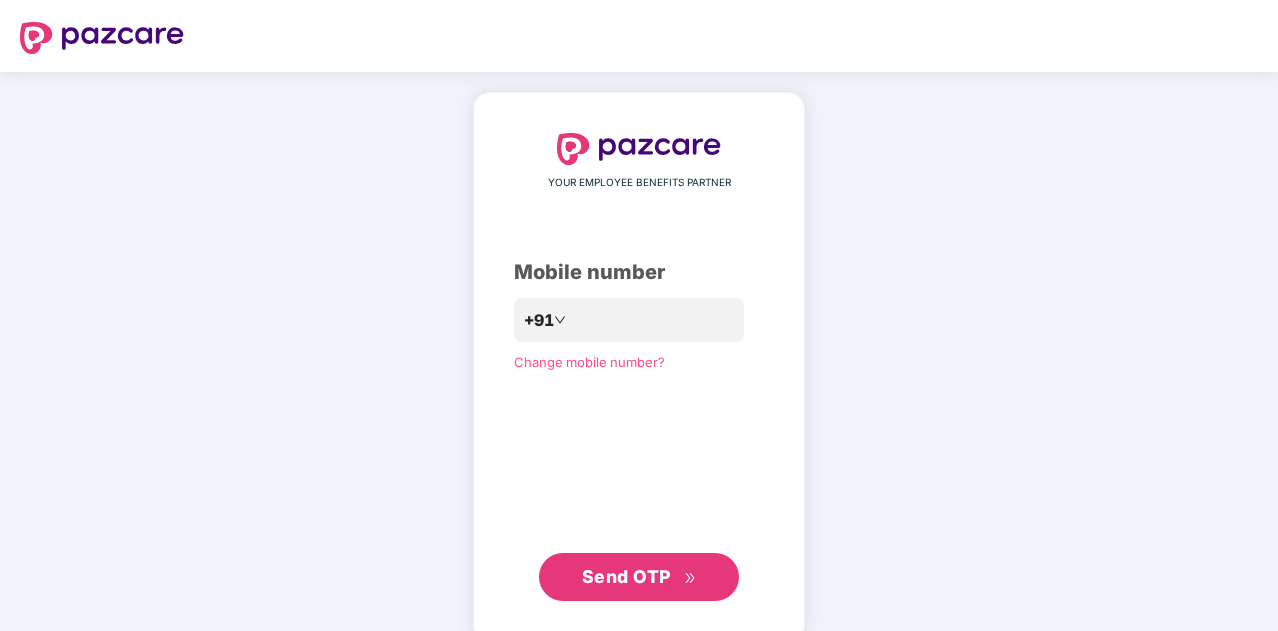 click on "Send OTP" at bounding box center (626, 576) 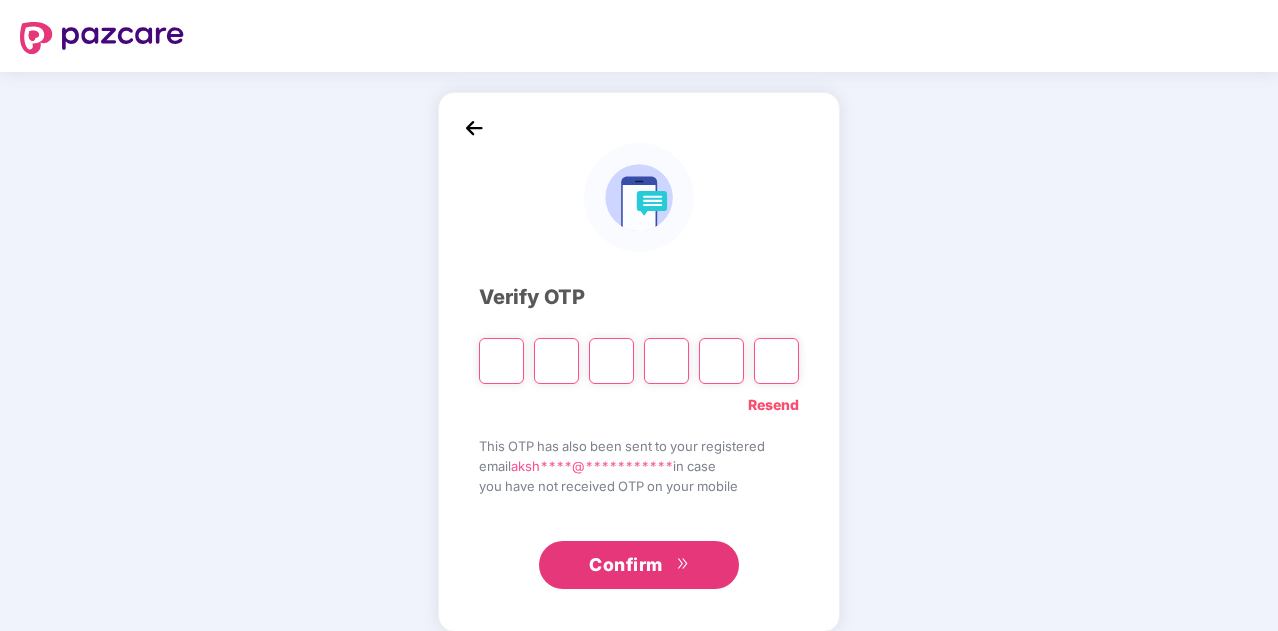 type on "*" 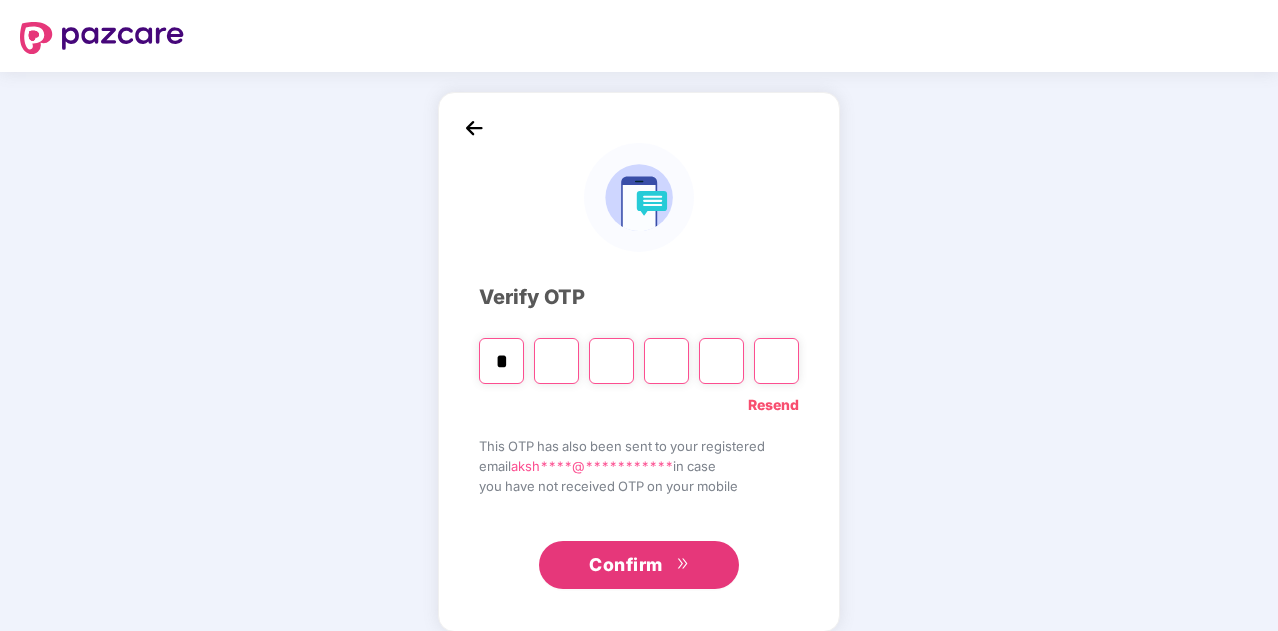 type on "*" 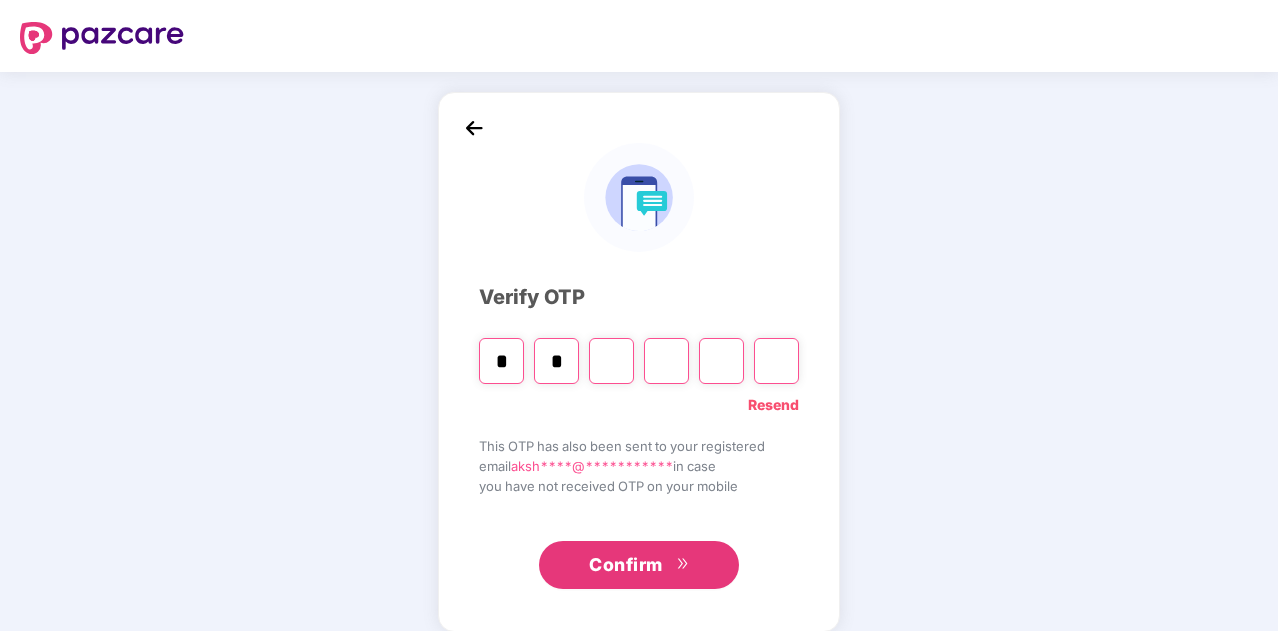 type on "*" 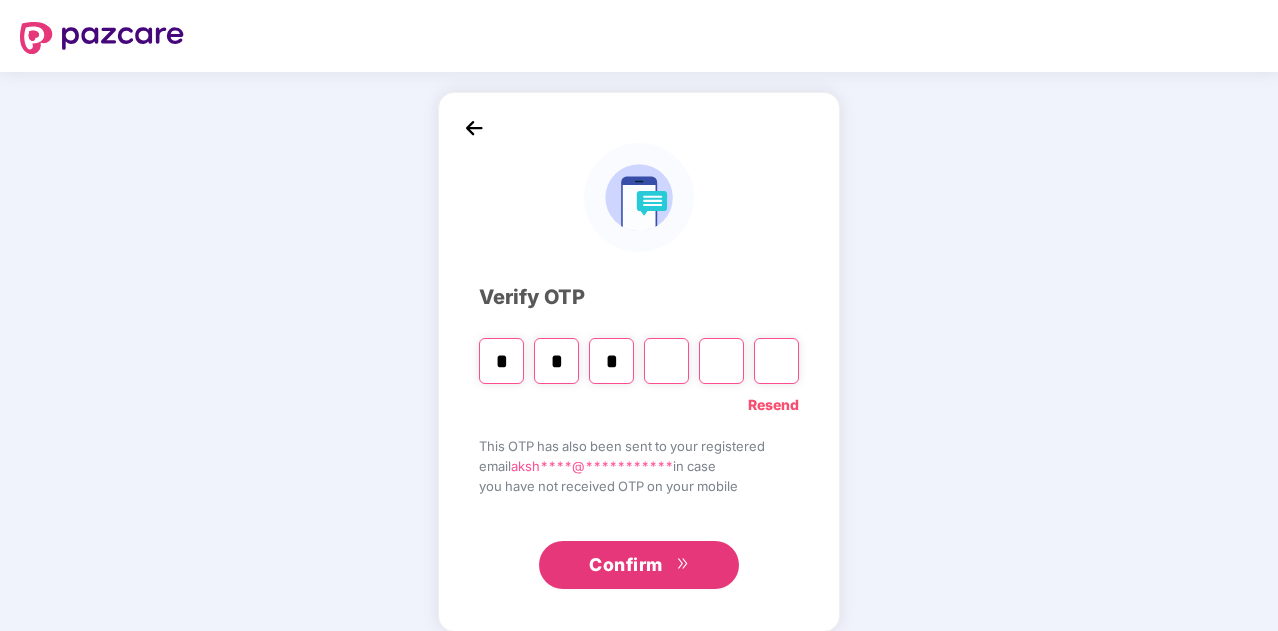 type on "*" 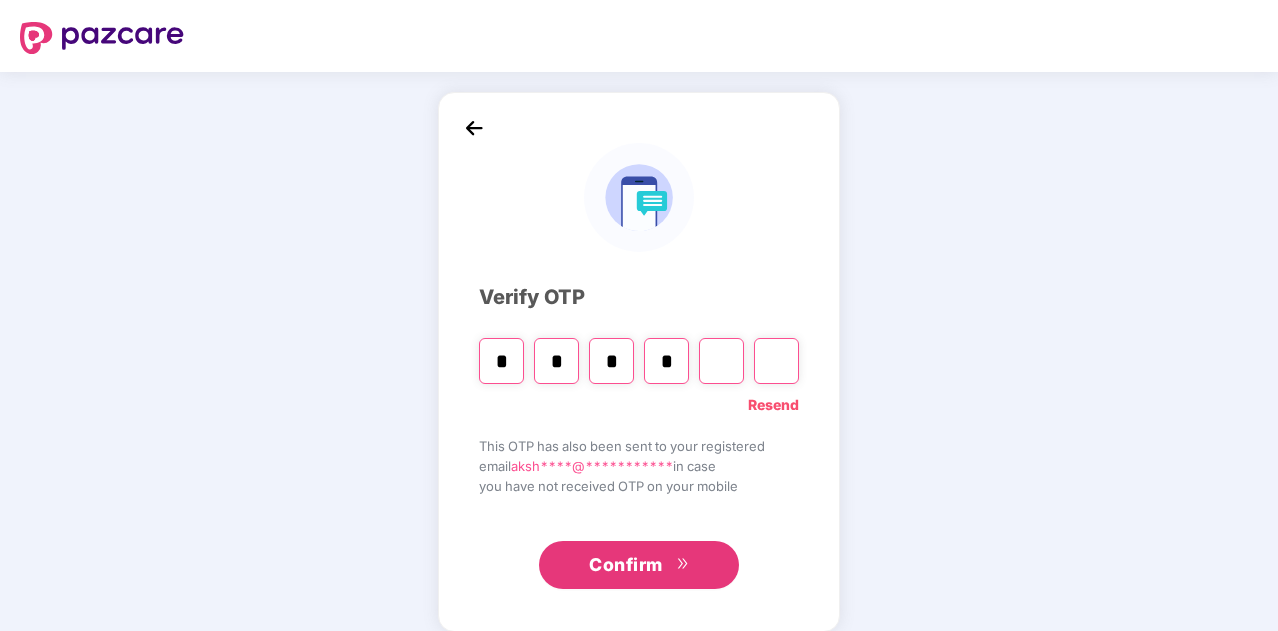 type on "*" 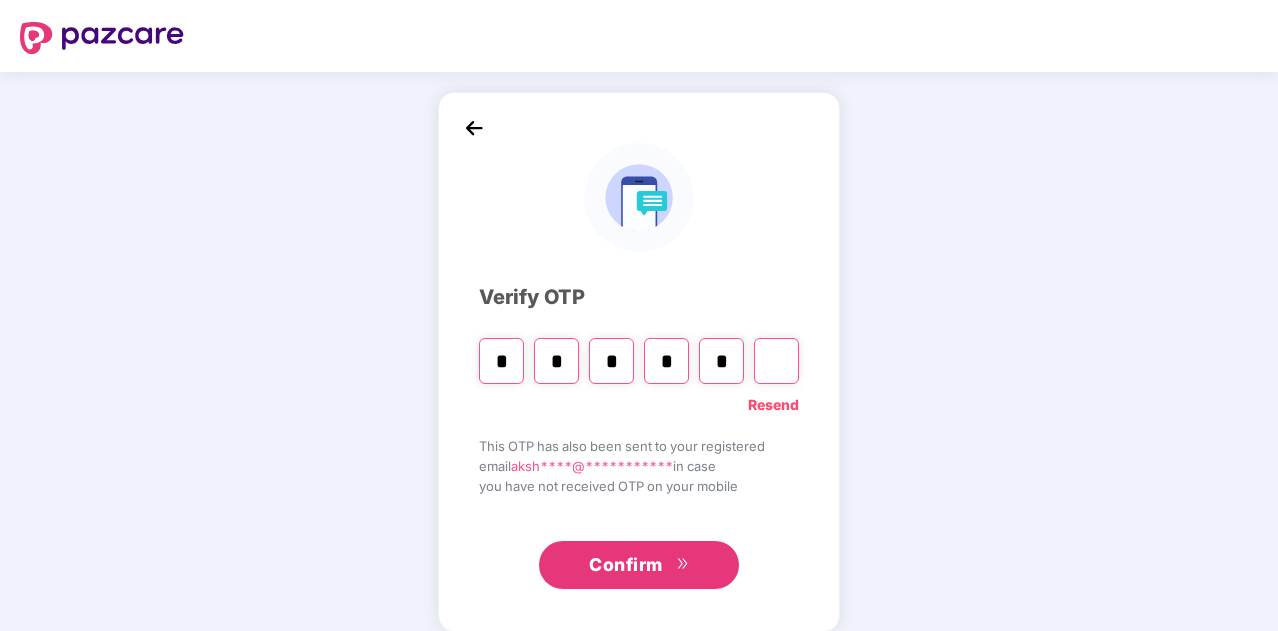 type on "*" 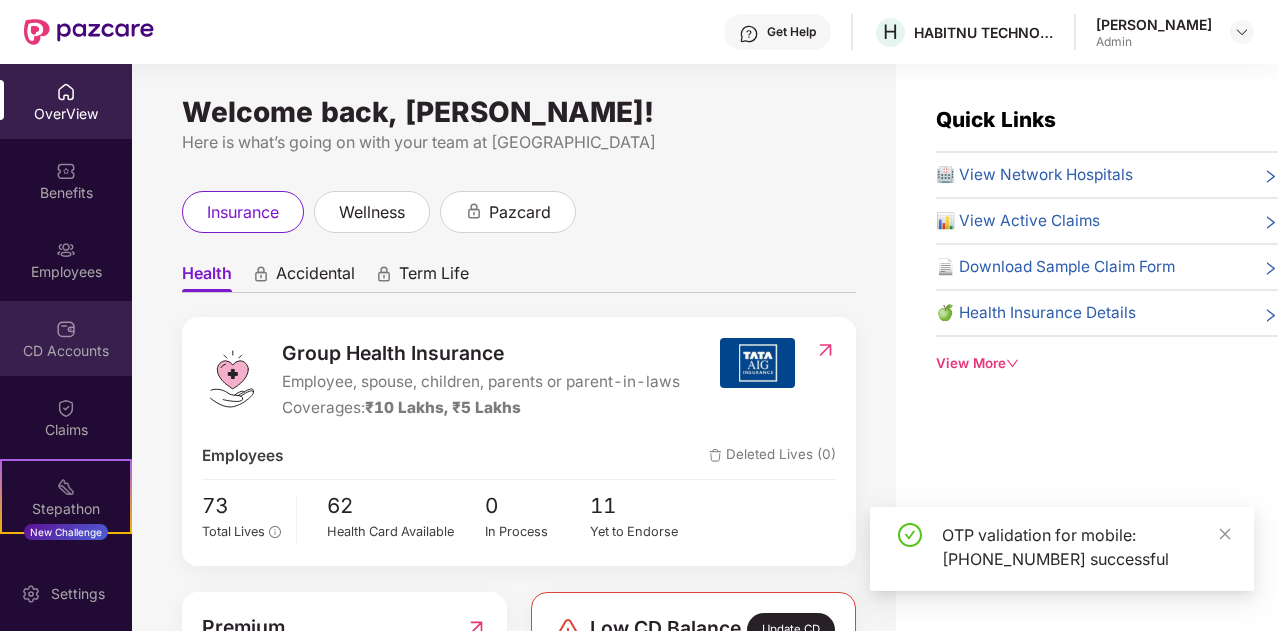 click on "CD Accounts" at bounding box center (66, 351) 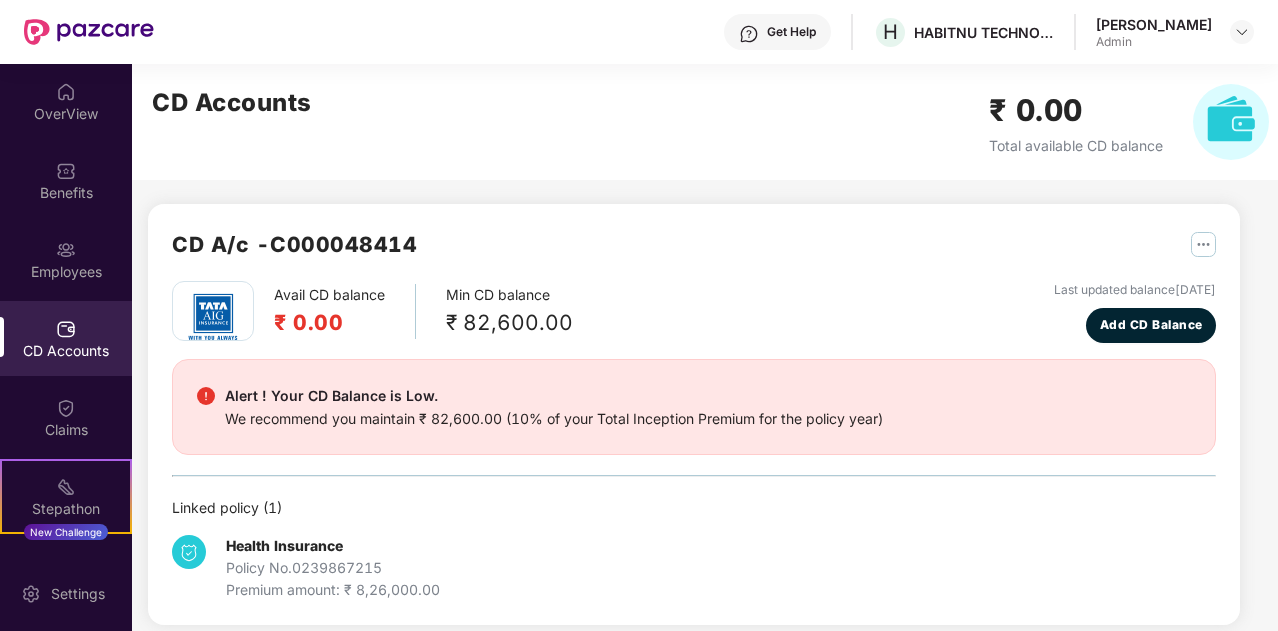 scroll, scrollTop: 16, scrollLeft: 0, axis: vertical 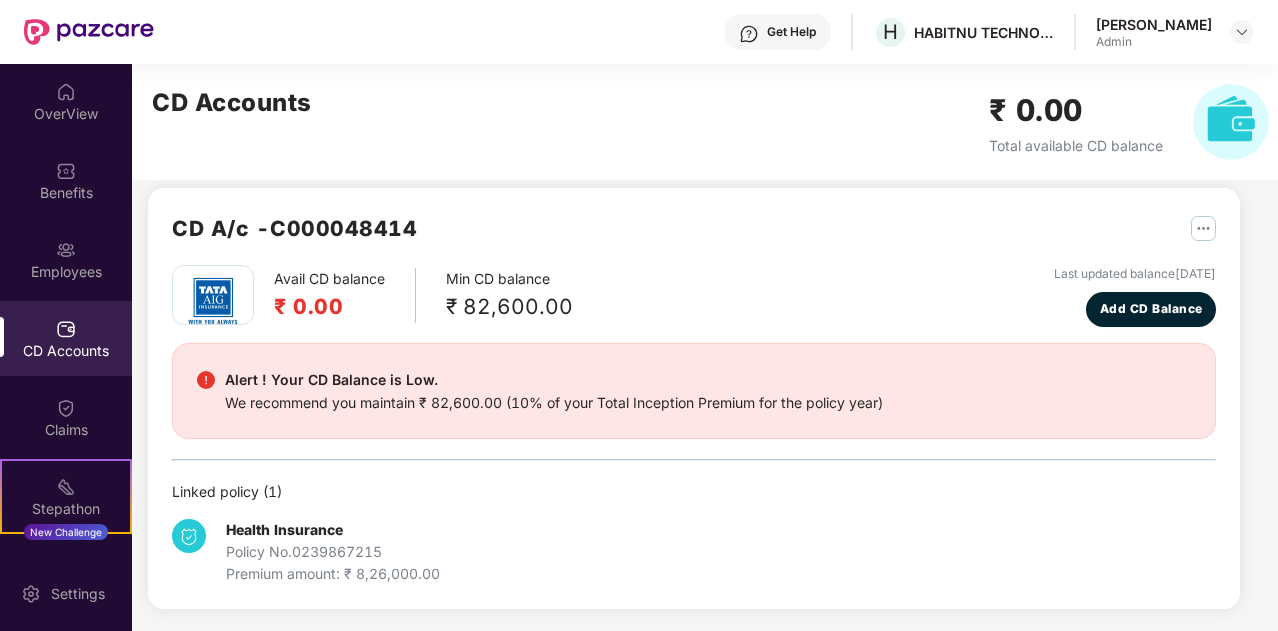 click on "Policy No.  0239867215" at bounding box center (333, 552) 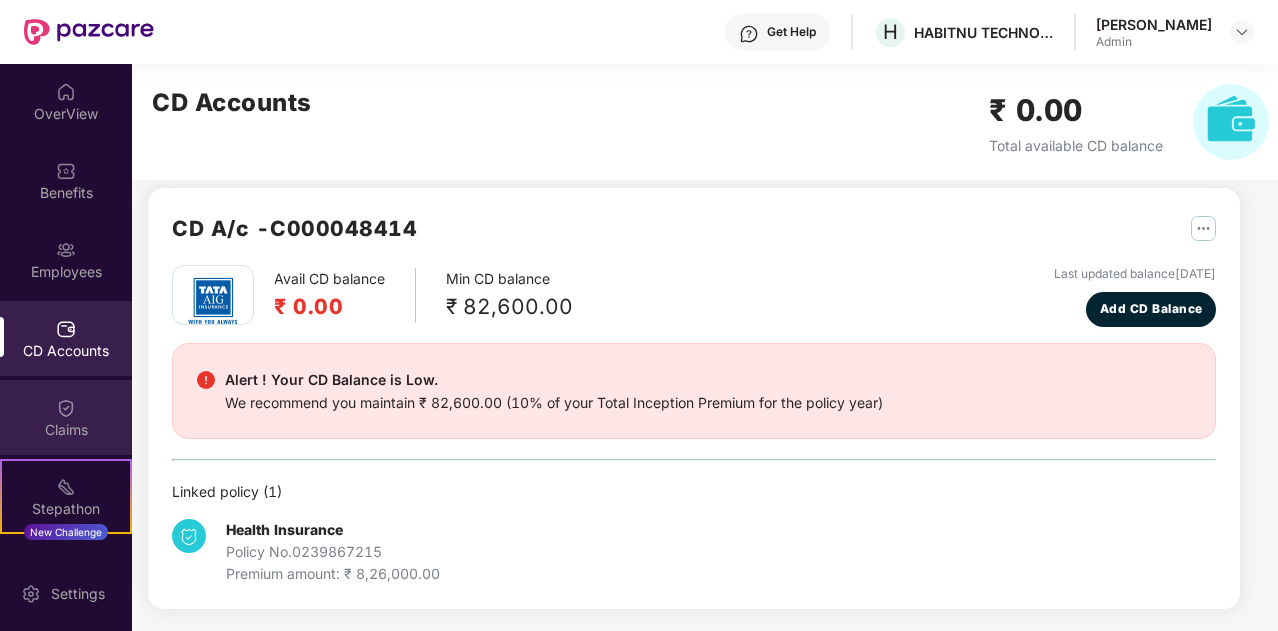 scroll, scrollTop: 139, scrollLeft: 0, axis: vertical 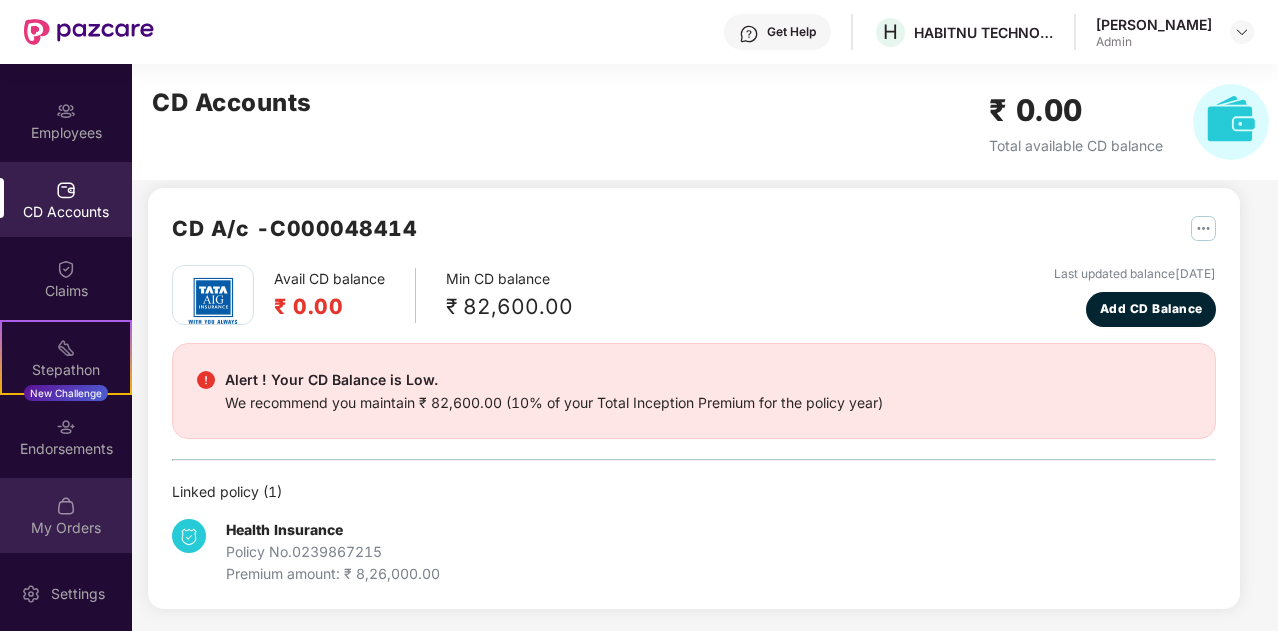 click on "My Orders" at bounding box center (66, 528) 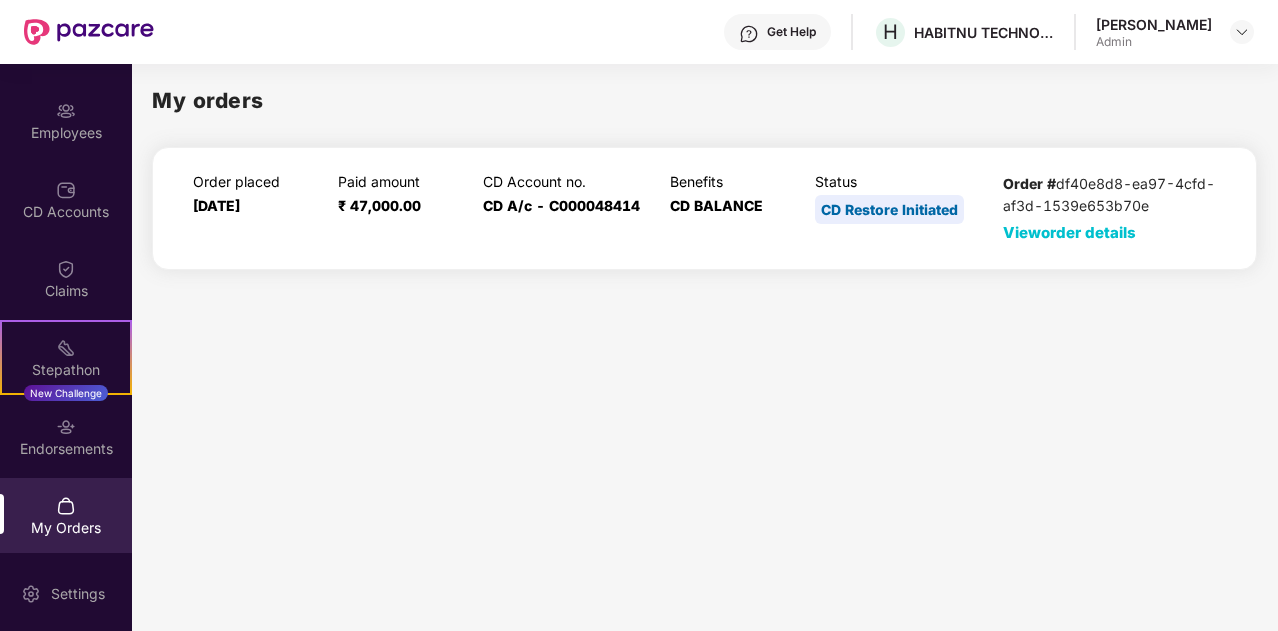 scroll, scrollTop: 0, scrollLeft: 0, axis: both 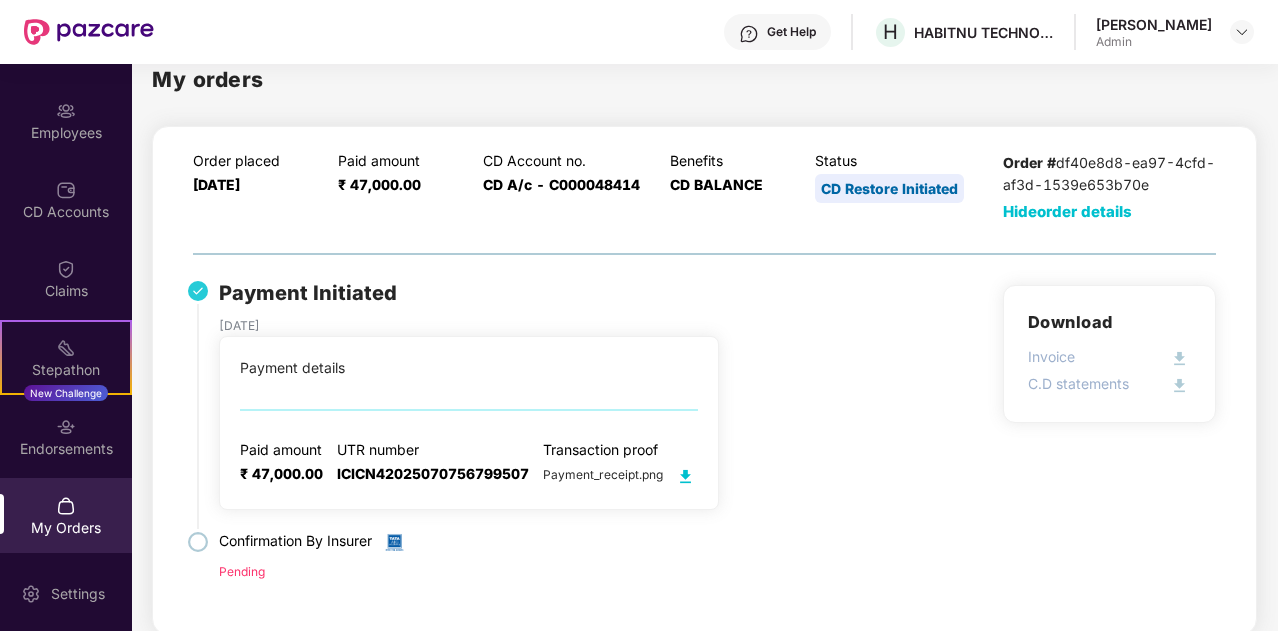 click at bounding box center (394, 542) 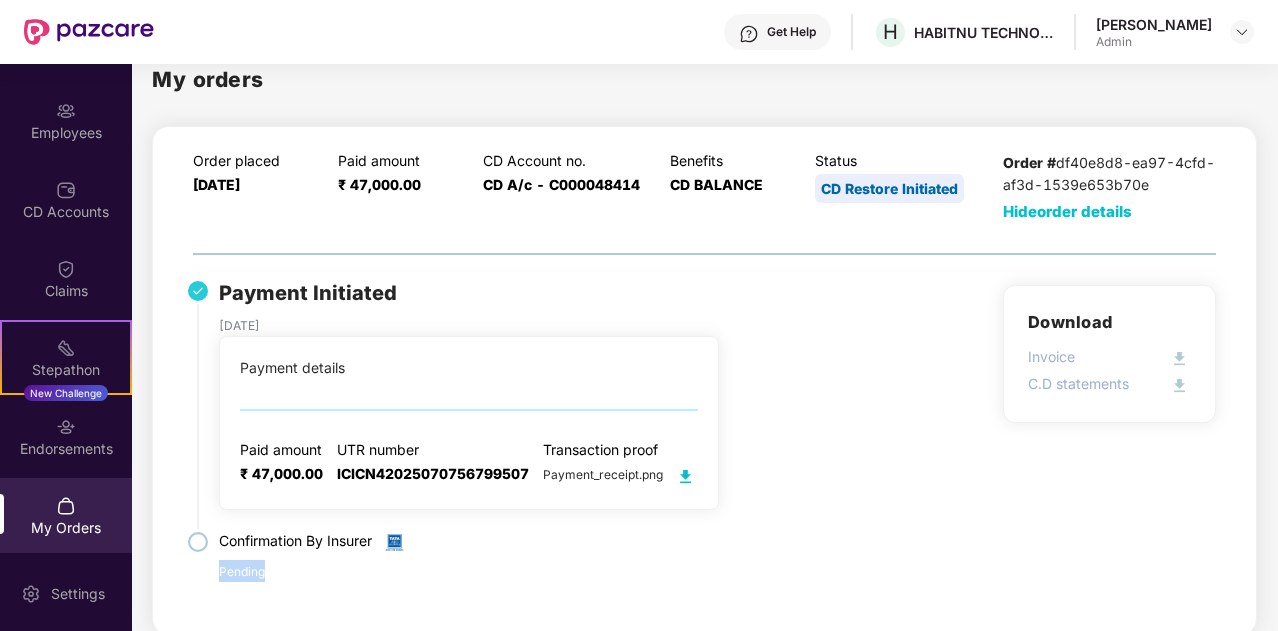 click on "Pending" at bounding box center (242, 571) 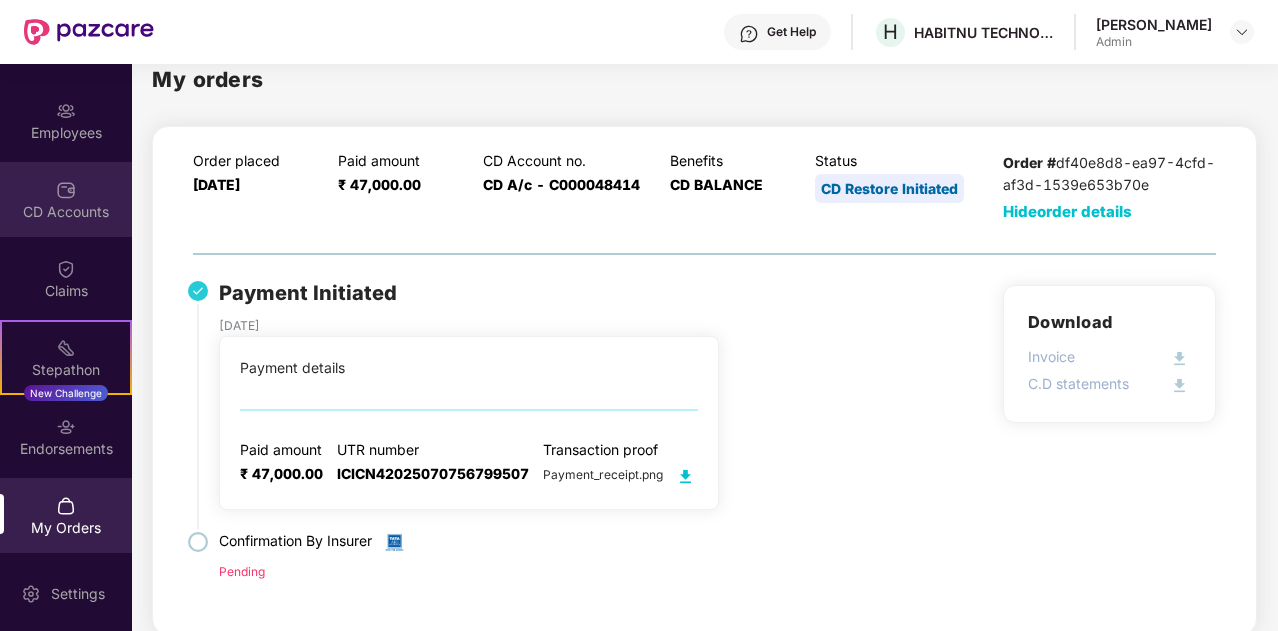 click on "CD Accounts" at bounding box center [66, 212] 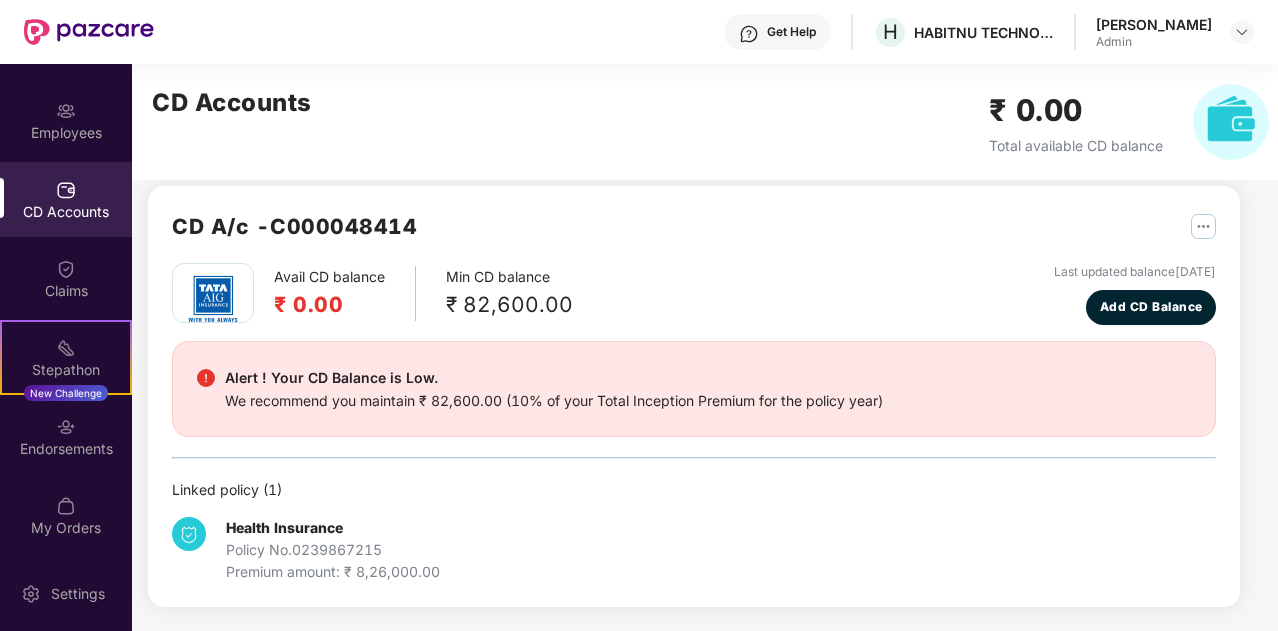 scroll, scrollTop: 16, scrollLeft: 0, axis: vertical 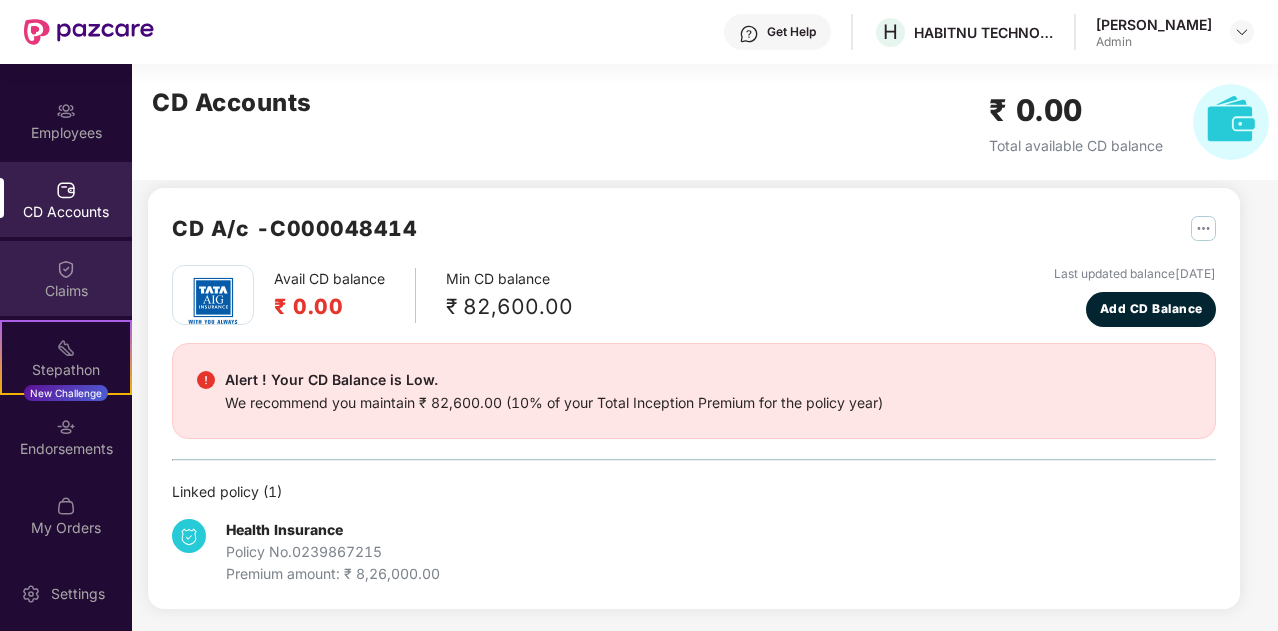 click on "Claims" at bounding box center [66, 291] 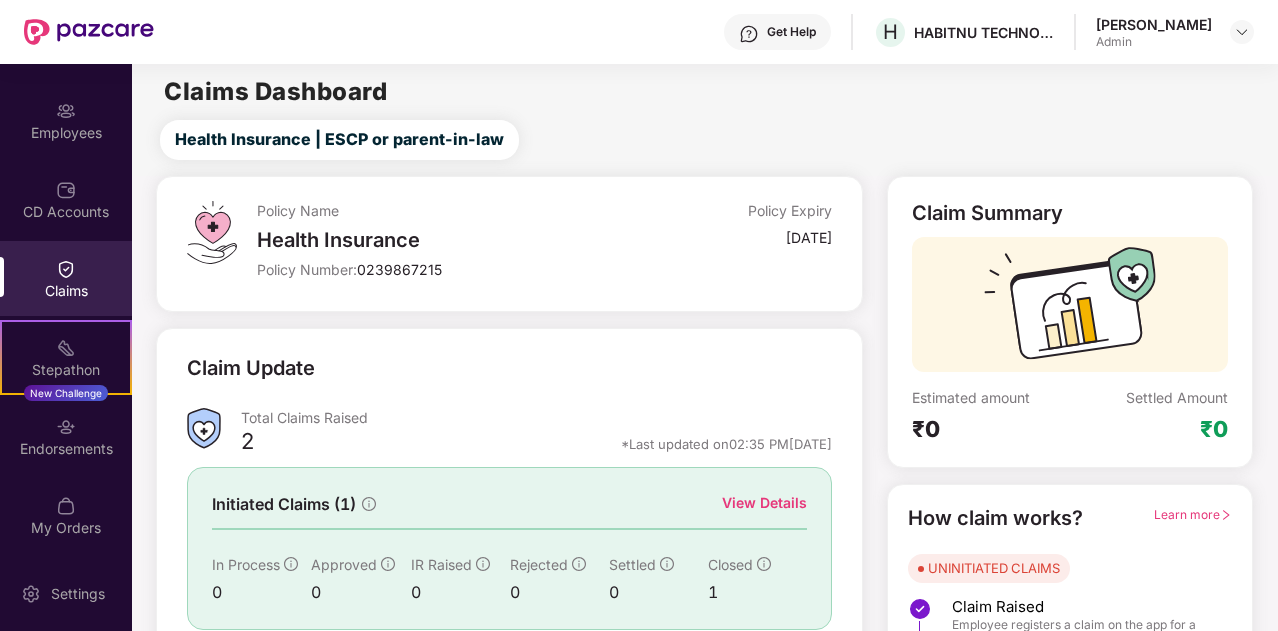 scroll, scrollTop: 150, scrollLeft: 0, axis: vertical 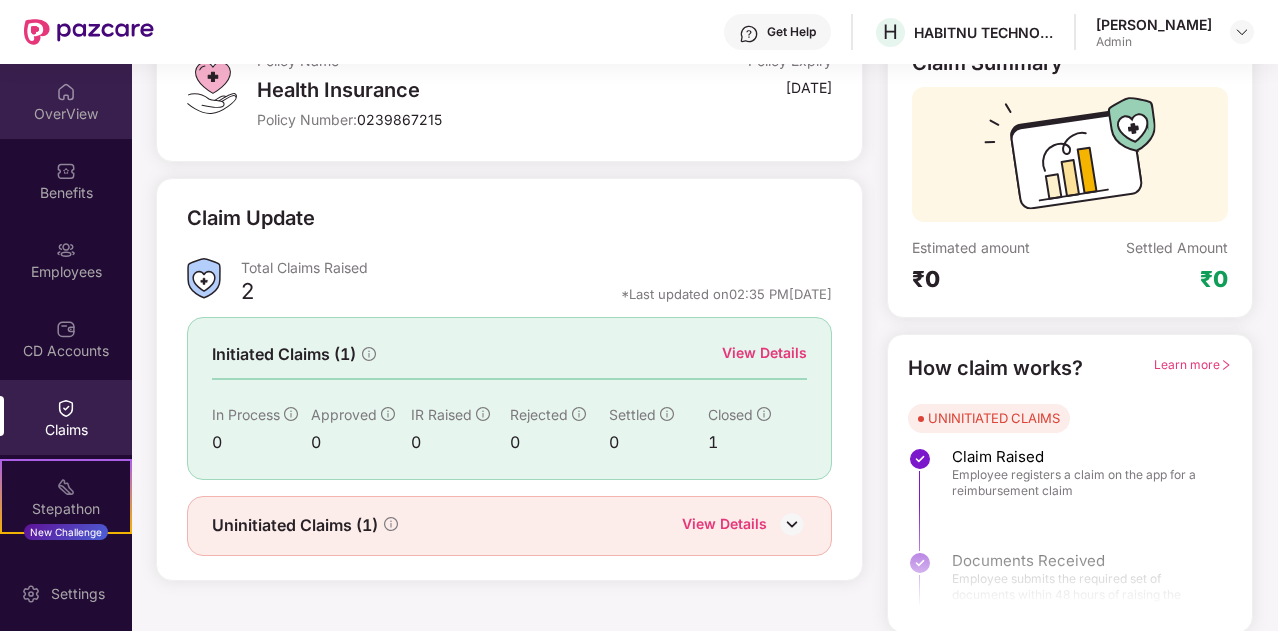 click on "OverView" at bounding box center (66, 114) 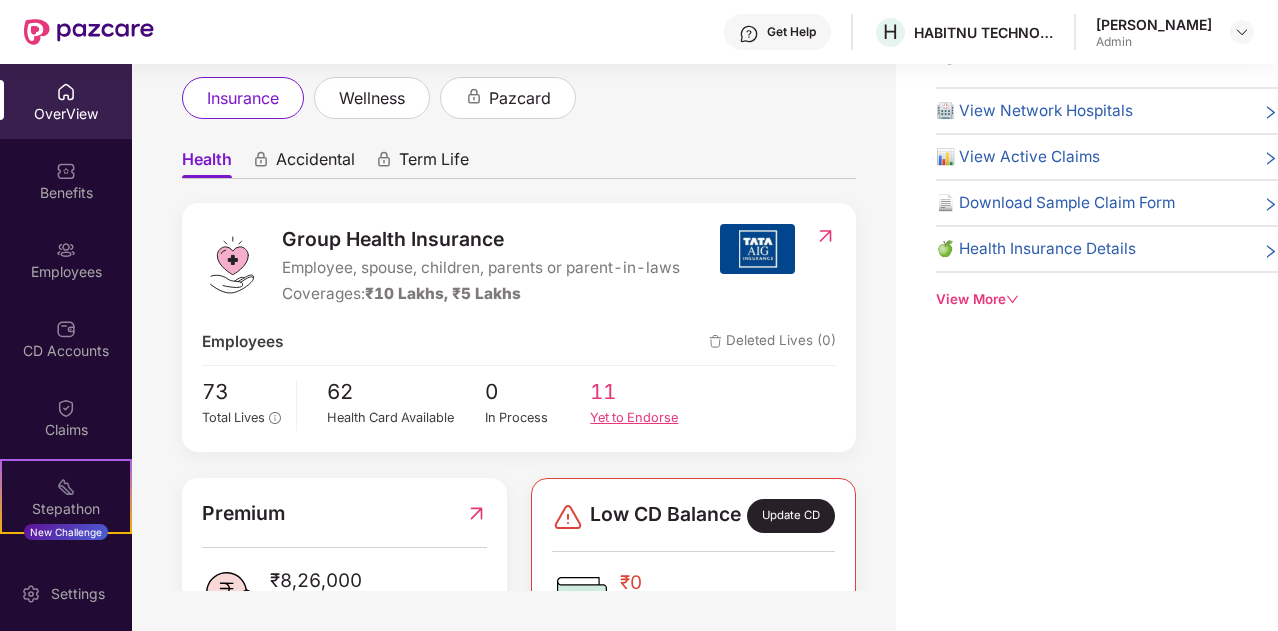 scroll, scrollTop: 51, scrollLeft: 0, axis: vertical 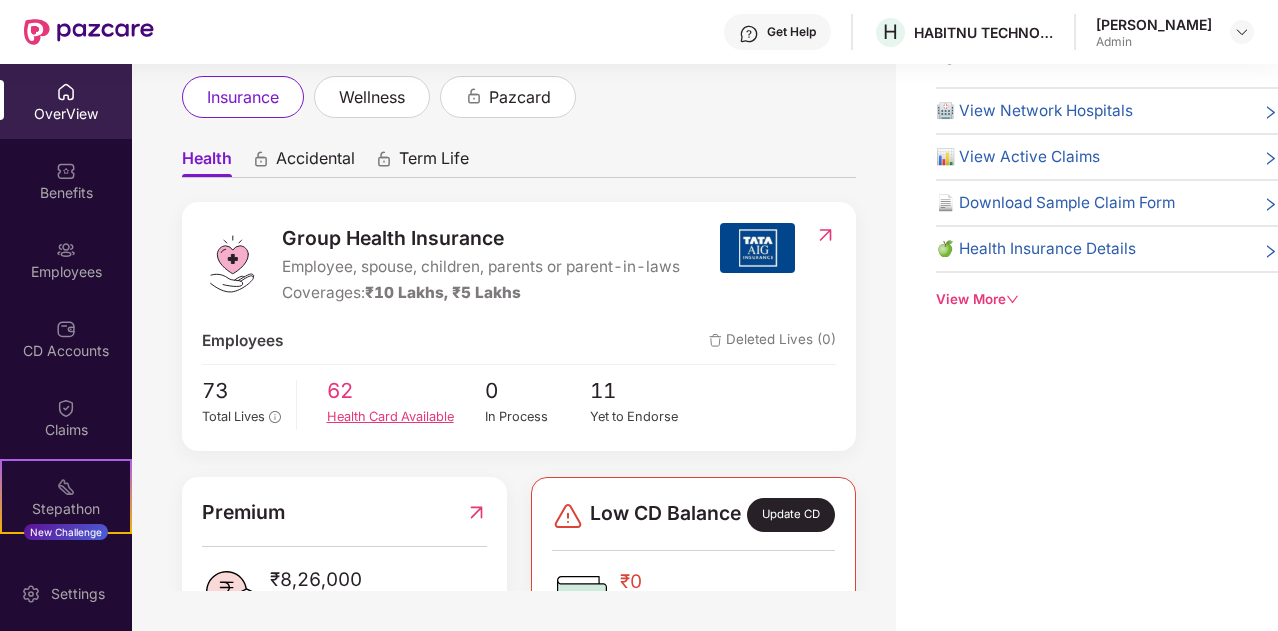 click on "62" at bounding box center (406, 391) 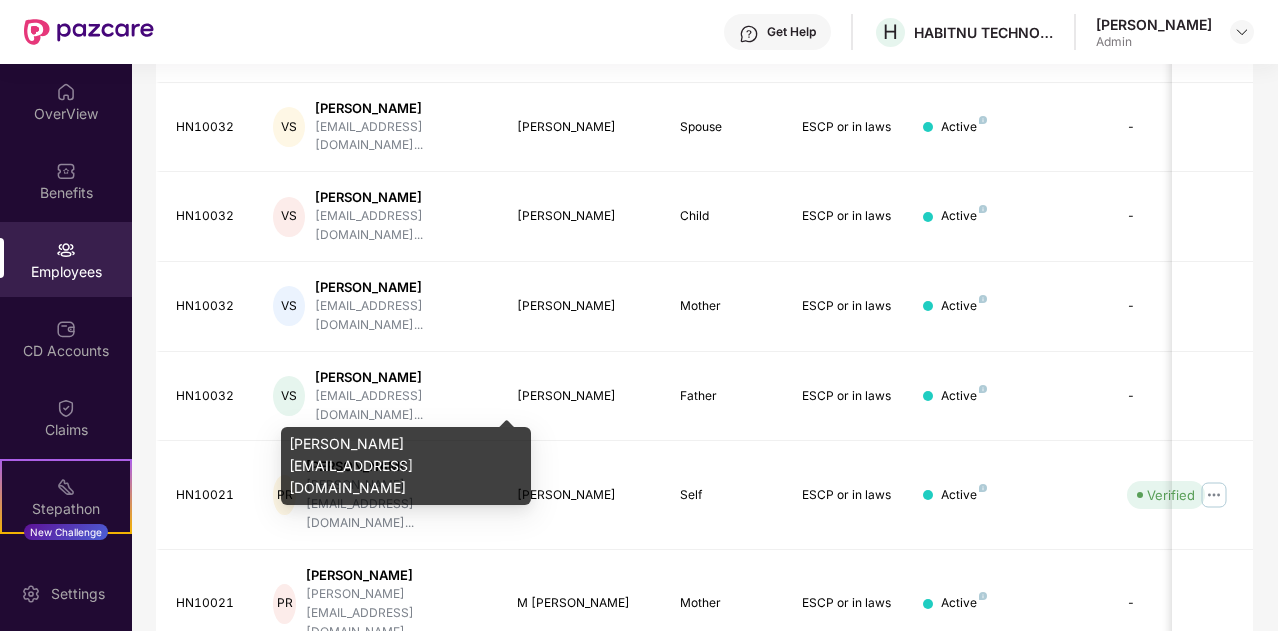 scroll, scrollTop: 593, scrollLeft: 0, axis: vertical 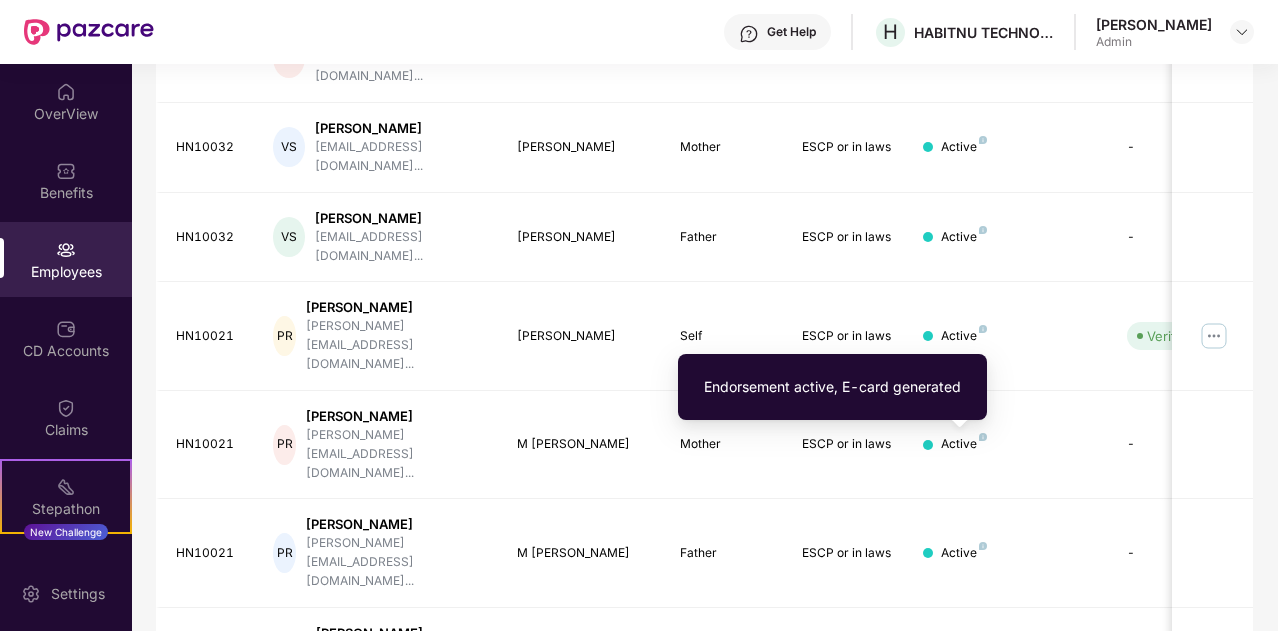 click on "Endorsement active, E-card generated" at bounding box center (832, 387) 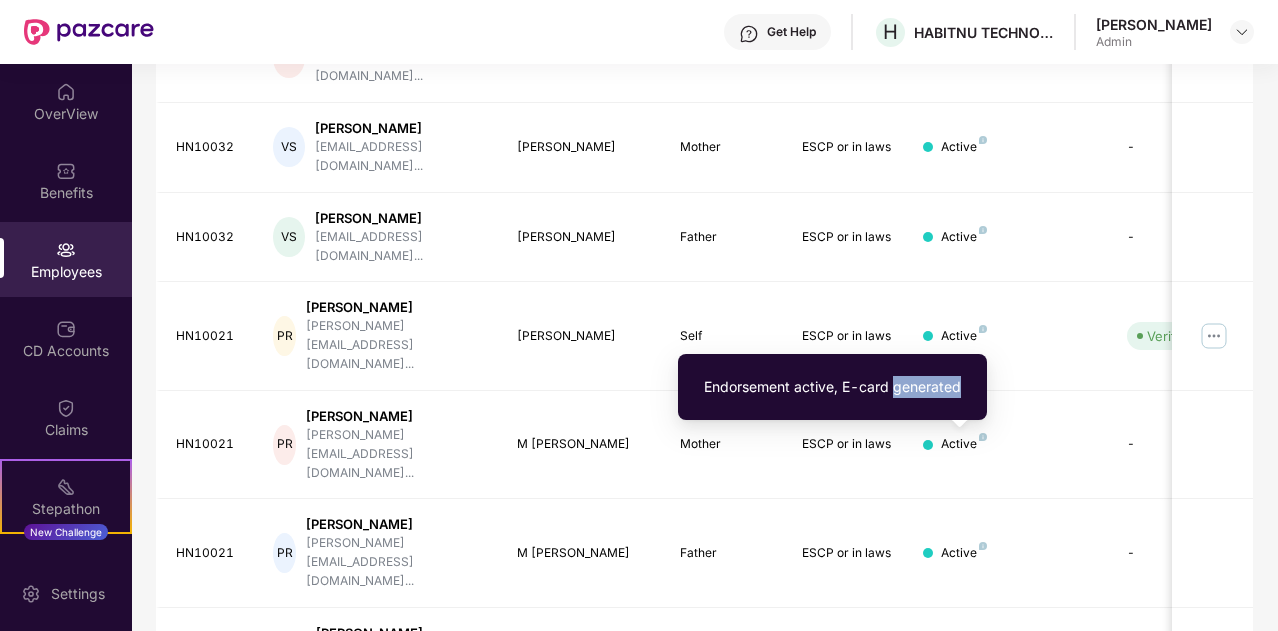 click on "Endorsement active, E-card generated" at bounding box center (832, 387) 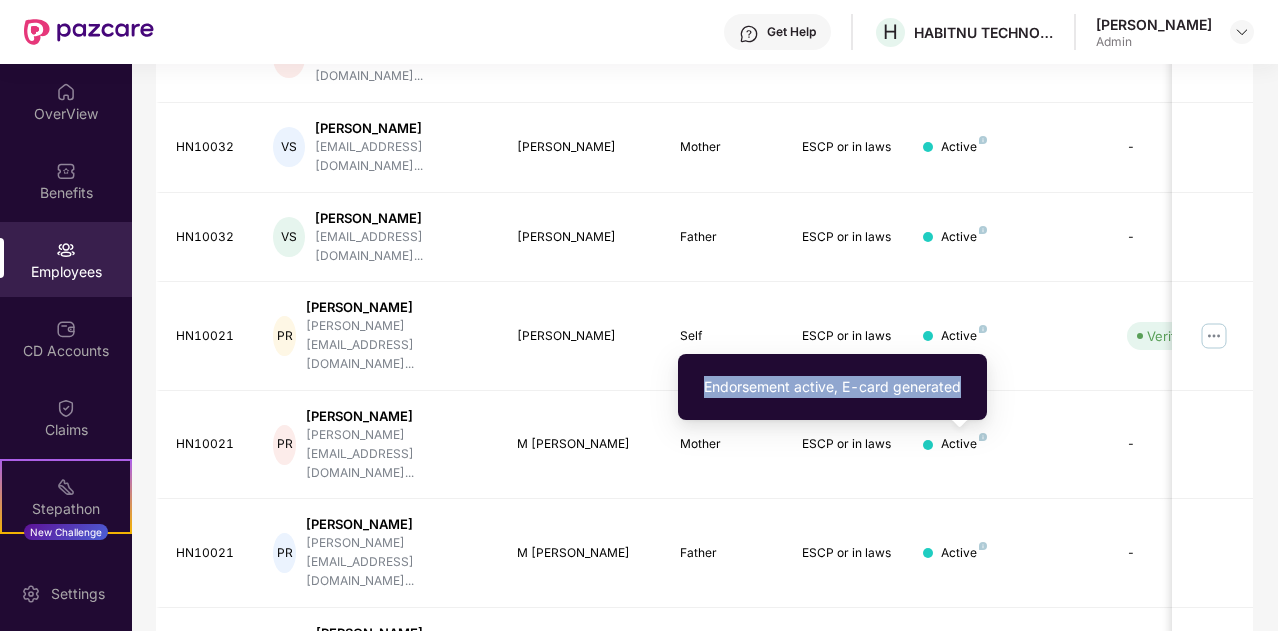 click on "Endorsement active, E-card generated" at bounding box center (832, 387) 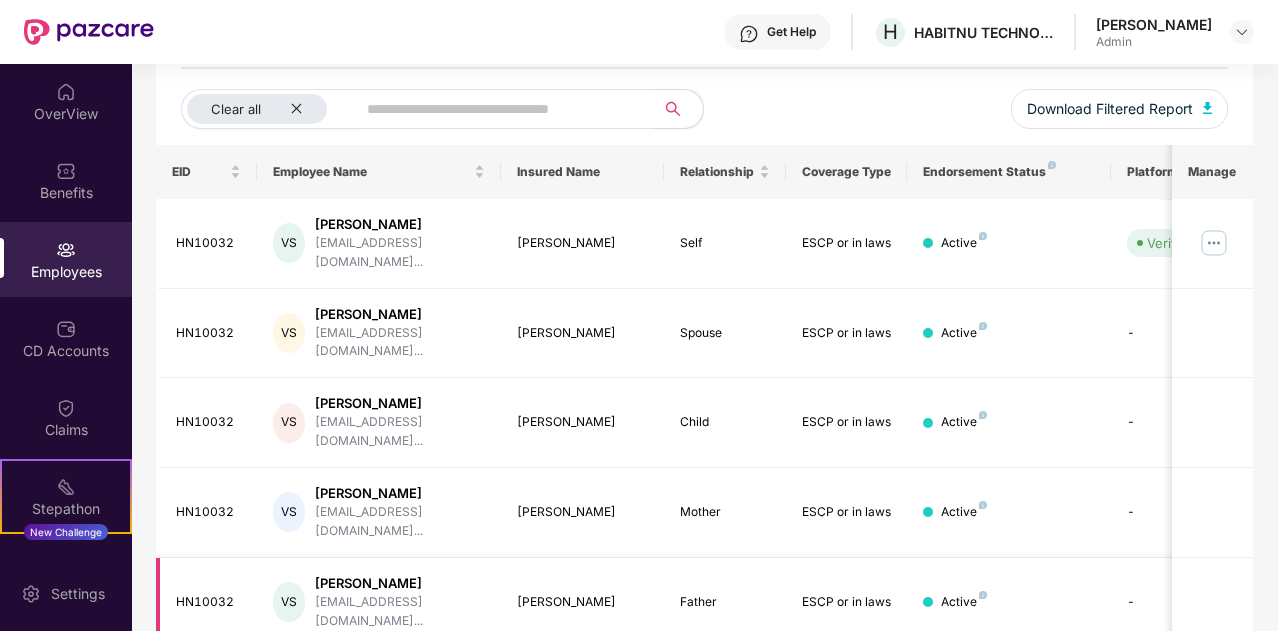 scroll, scrollTop: 223, scrollLeft: 0, axis: vertical 